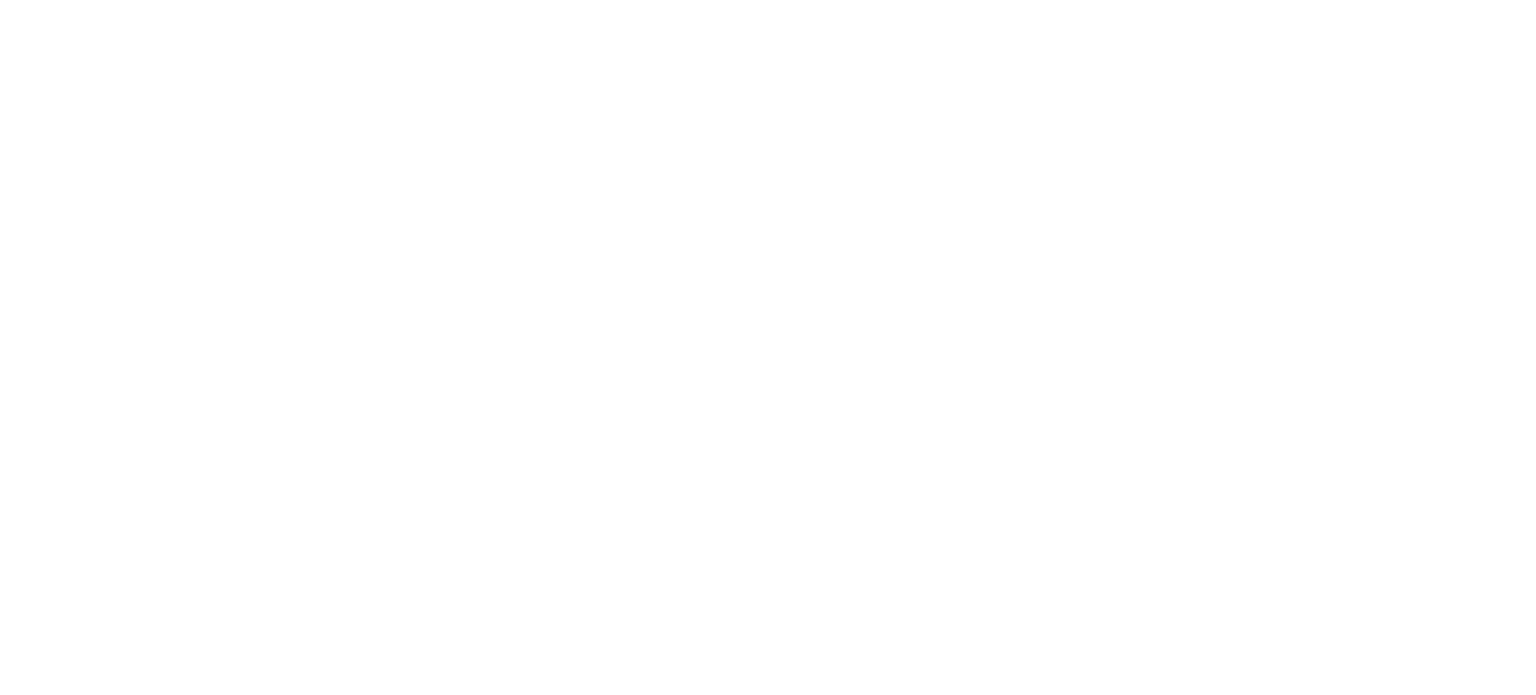 scroll, scrollTop: 0, scrollLeft: 0, axis: both 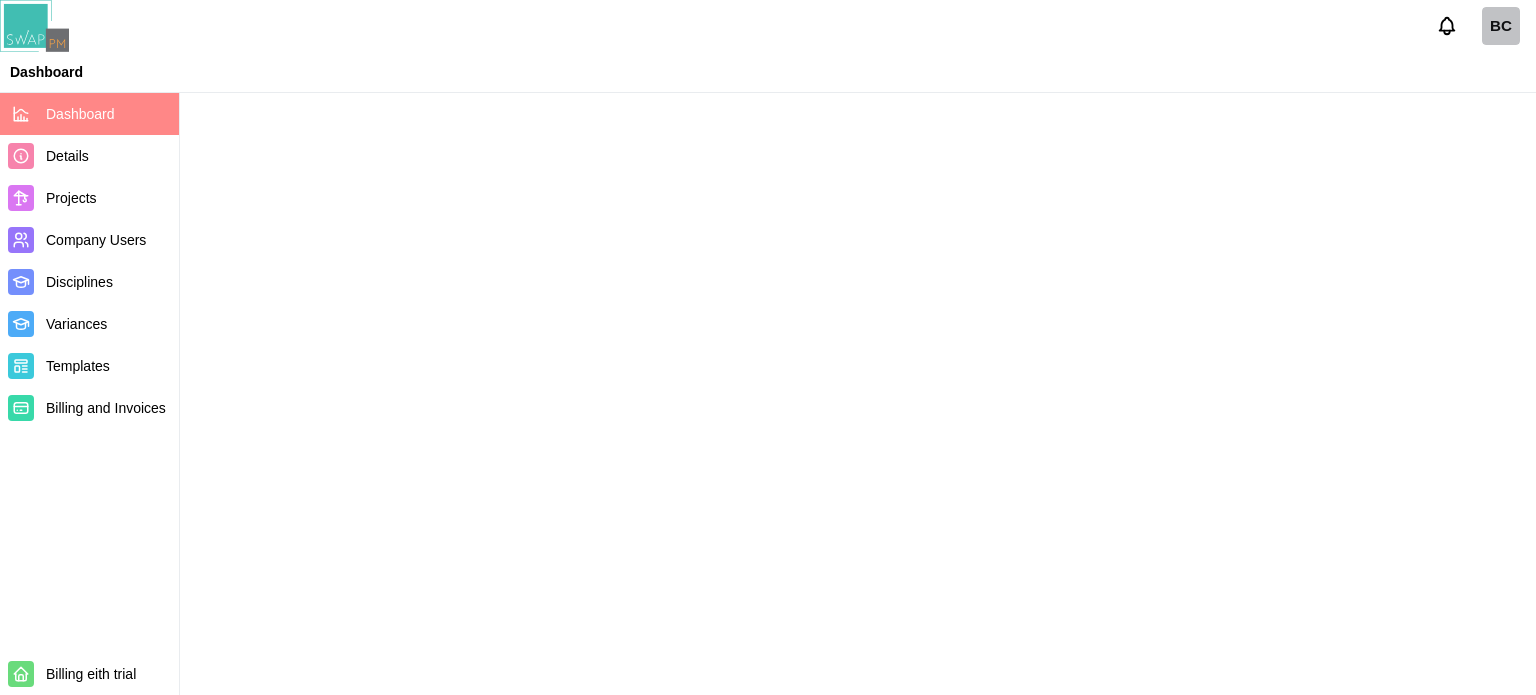 click on "Dashboard" at bounding box center (80, 114) 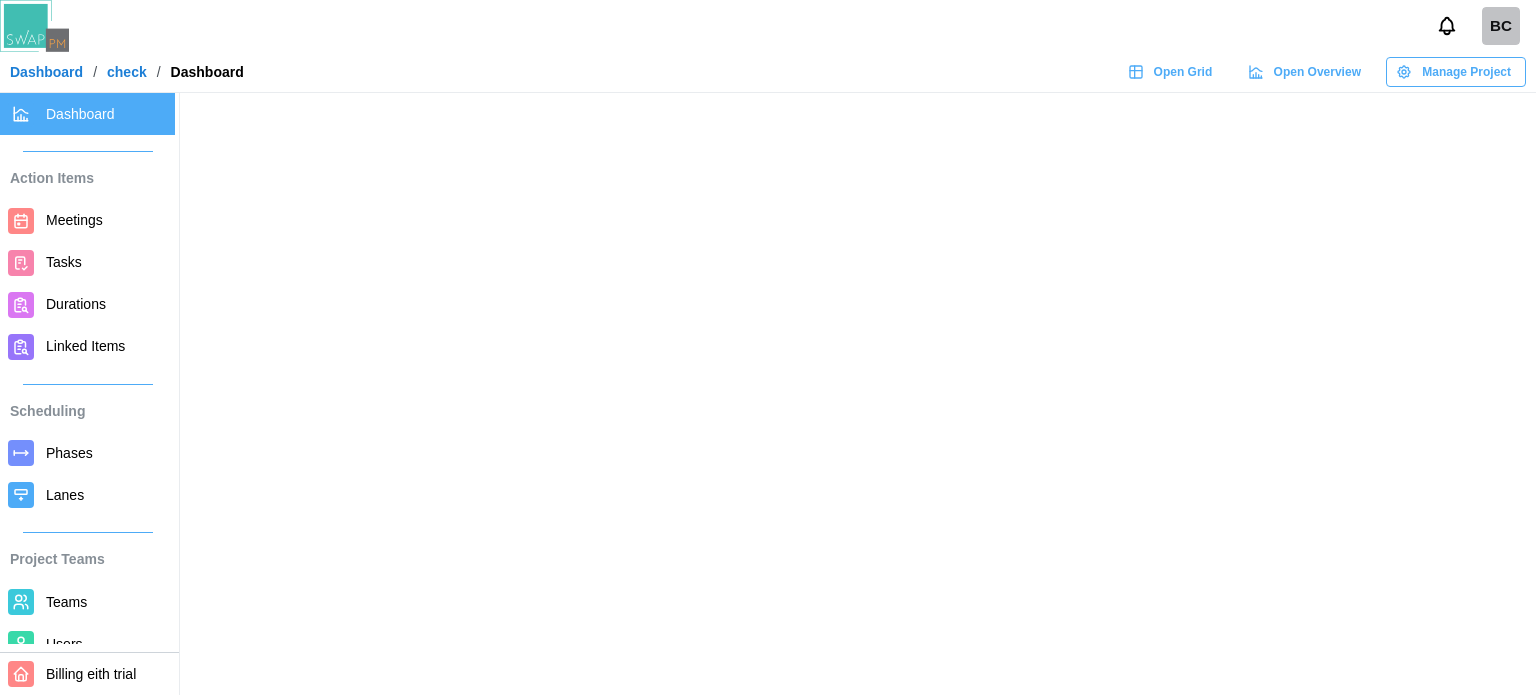 scroll, scrollTop: 0, scrollLeft: 0, axis: both 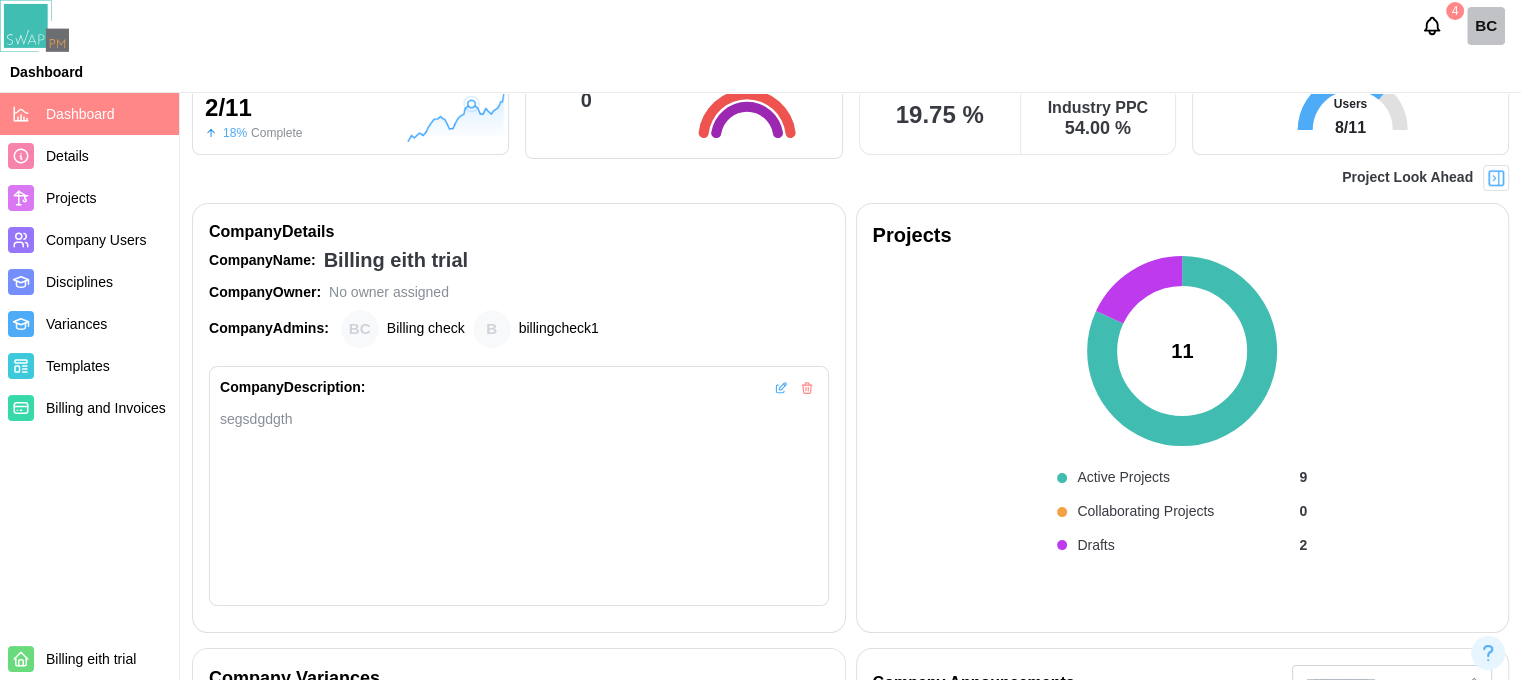 click 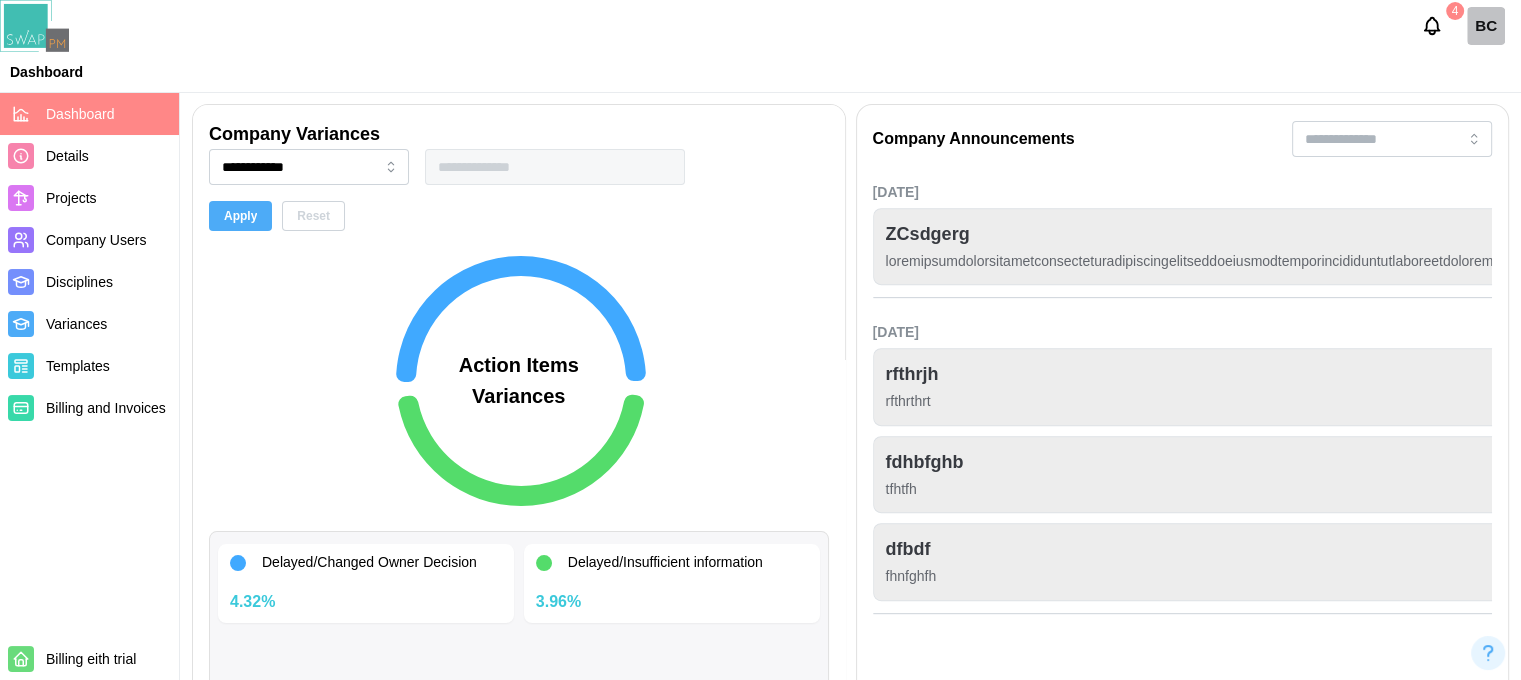 scroll, scrollTop: 600, scrollLeft: 0, axis: vertical 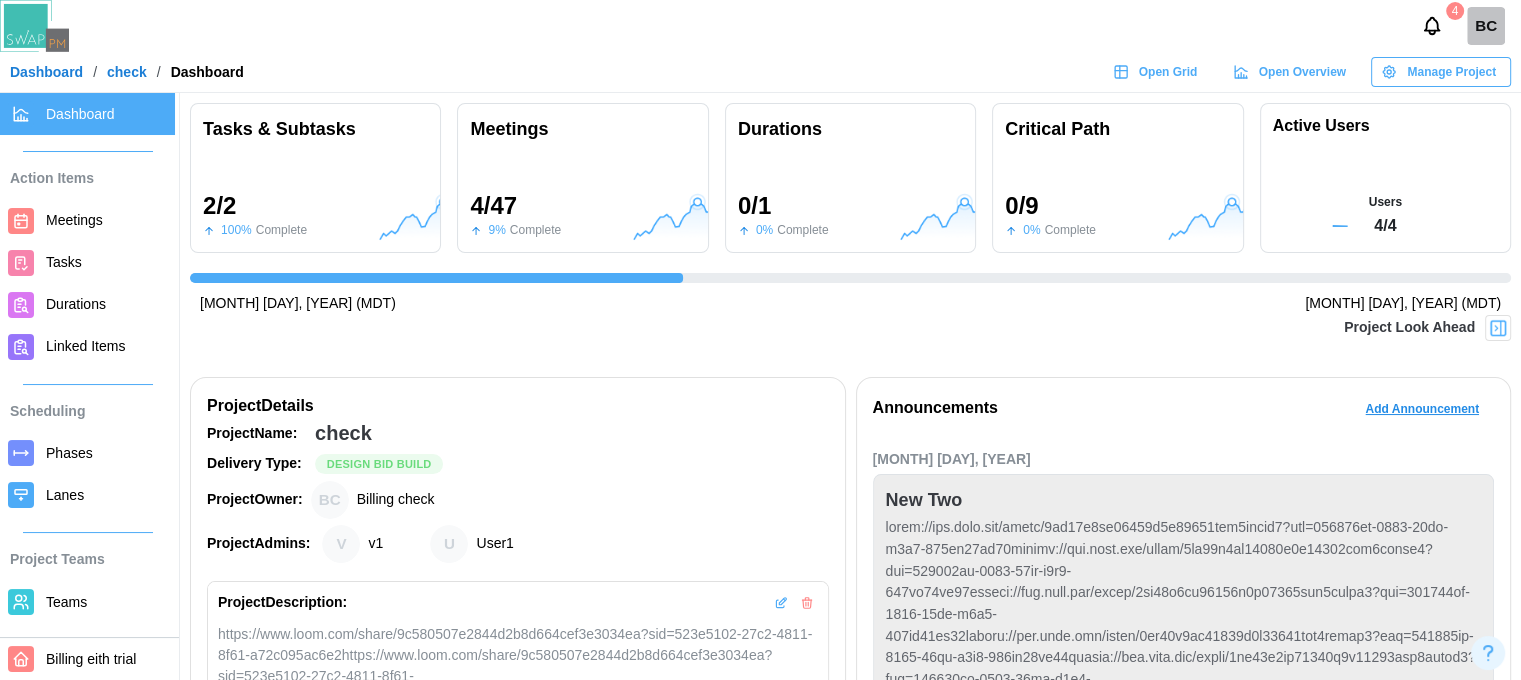 click at bounding box center [1387, 192] 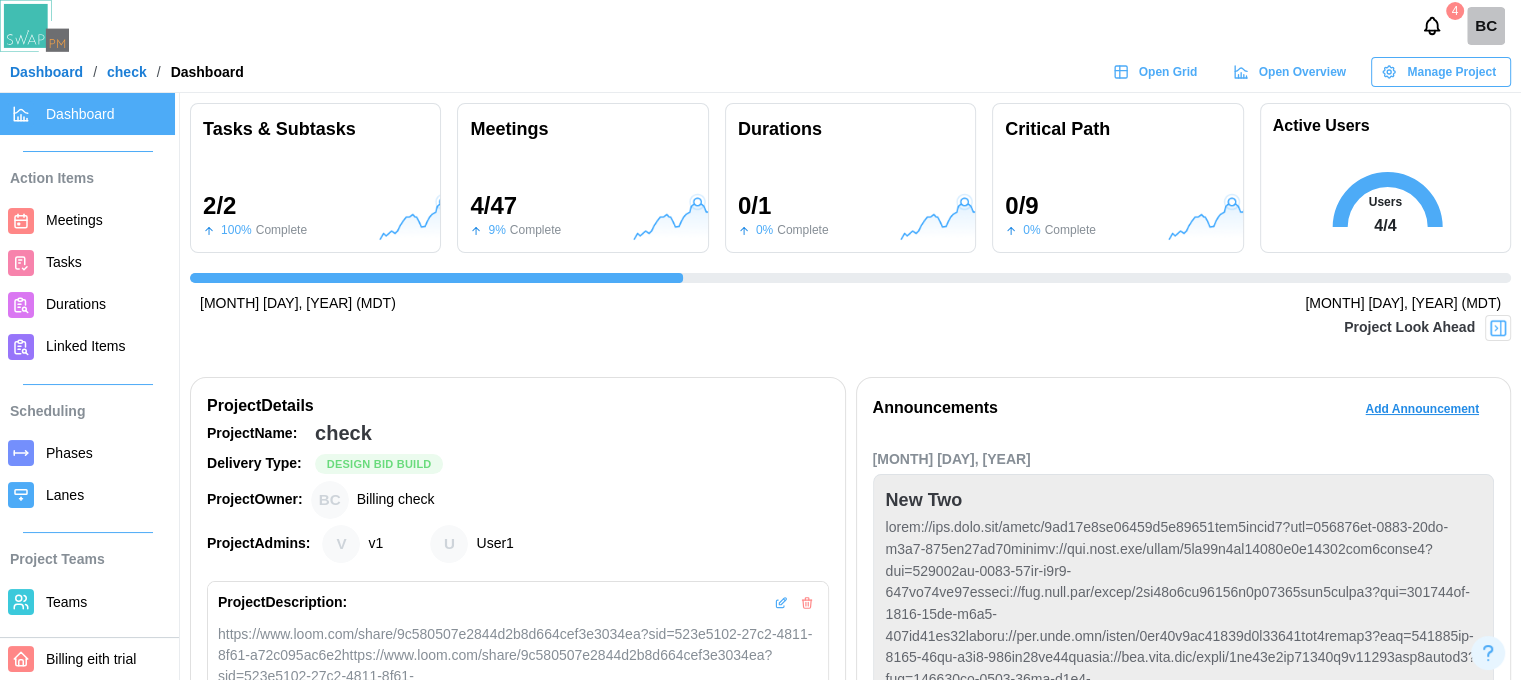 scroll, scrollTop: 100, scrollLeft: 0, axis: vertical 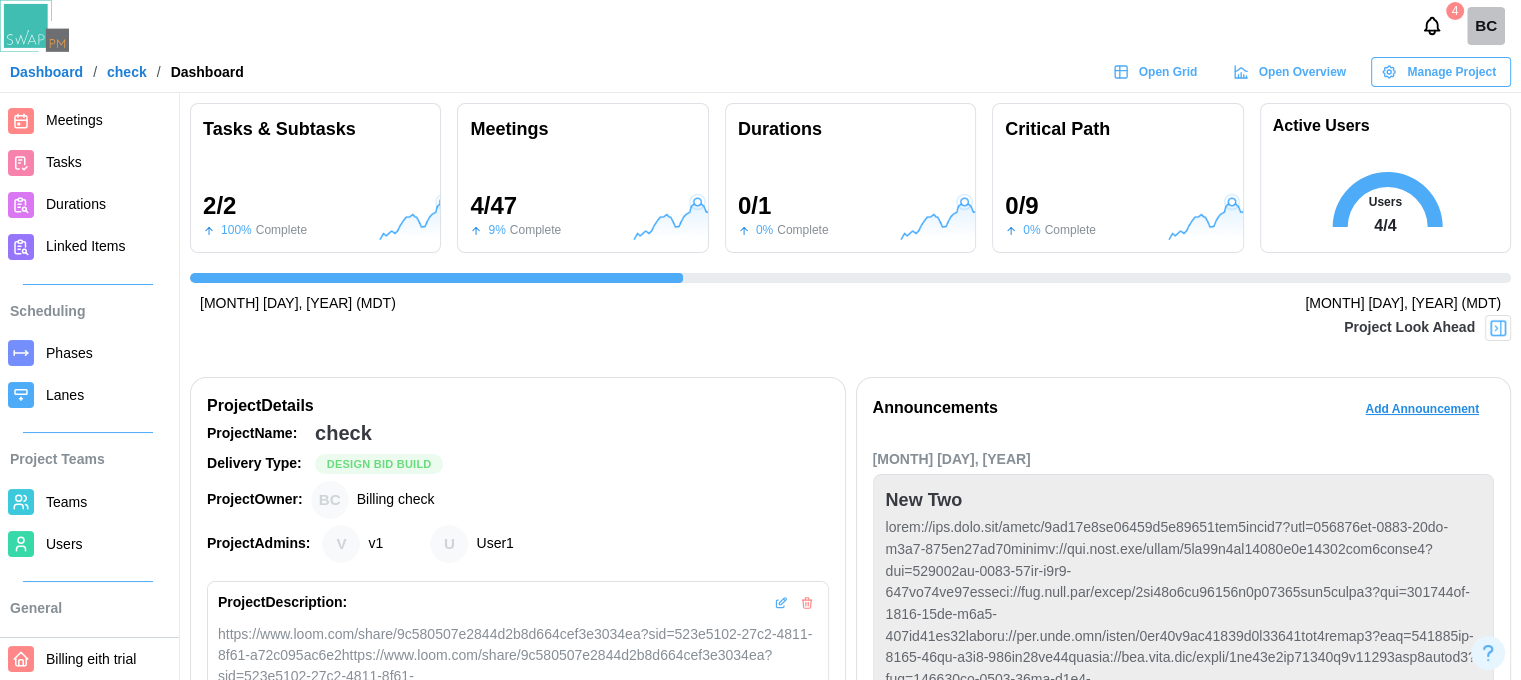 click on "Users" at bounding box center [106, 544] 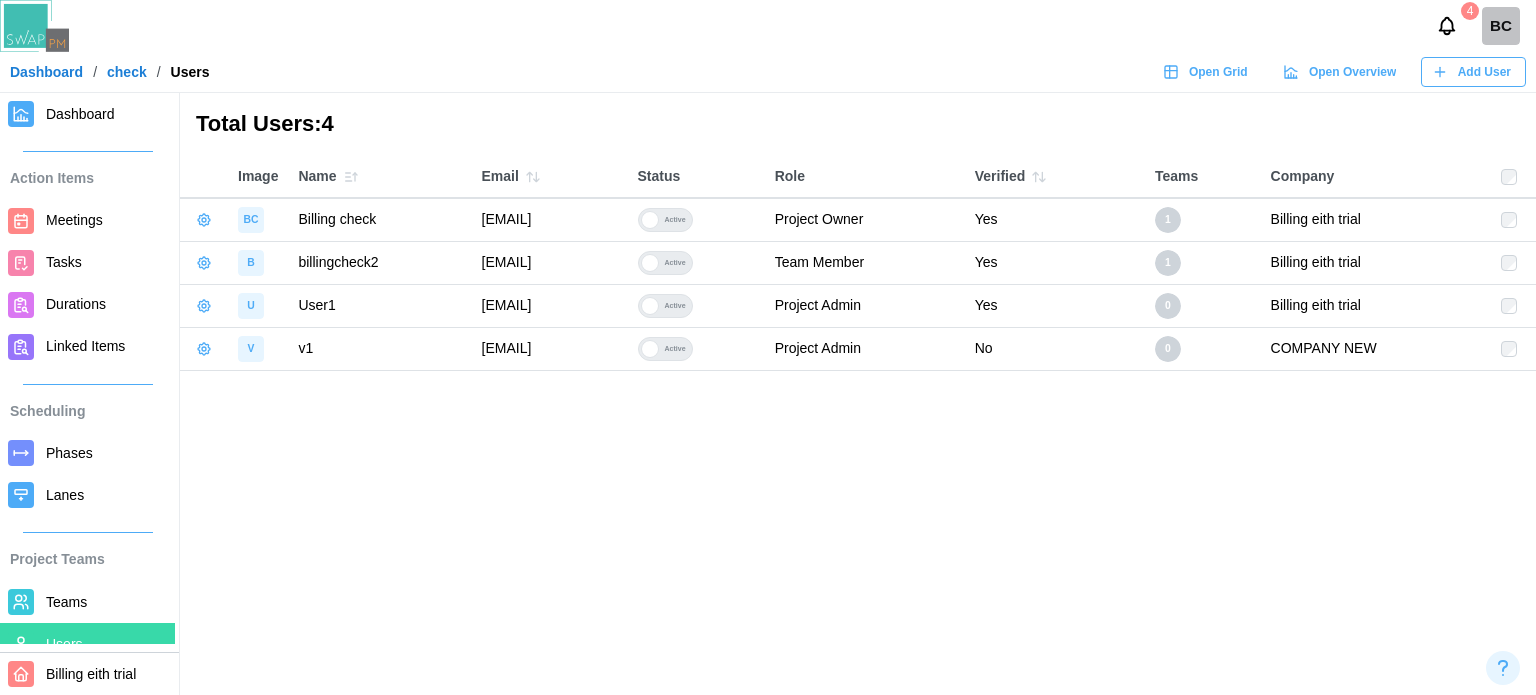 drag, startPoint x: 748, startPoint y: 261, endPoint x: 419, endPoint y: 259, distance: 329.00607 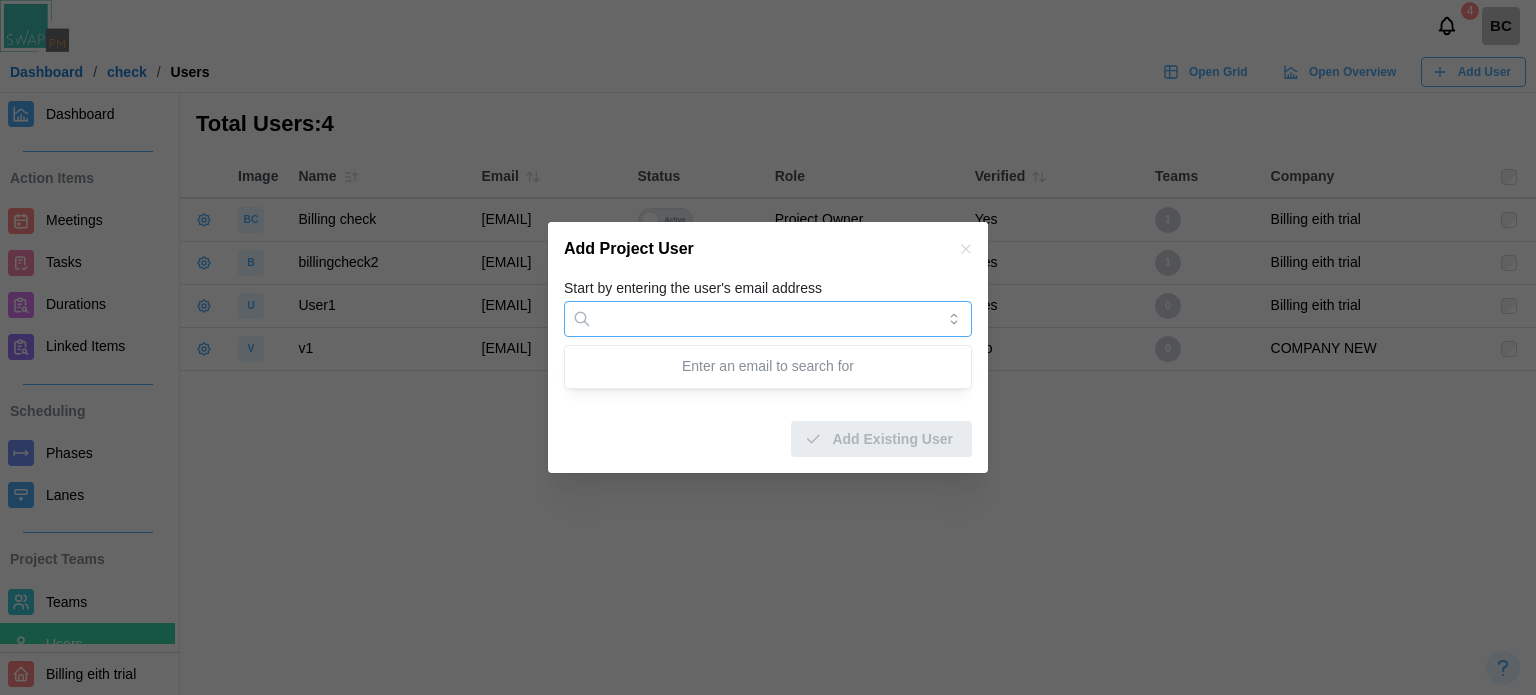 click on "Start by entering the user's email address" at bounding box center (768, 319) 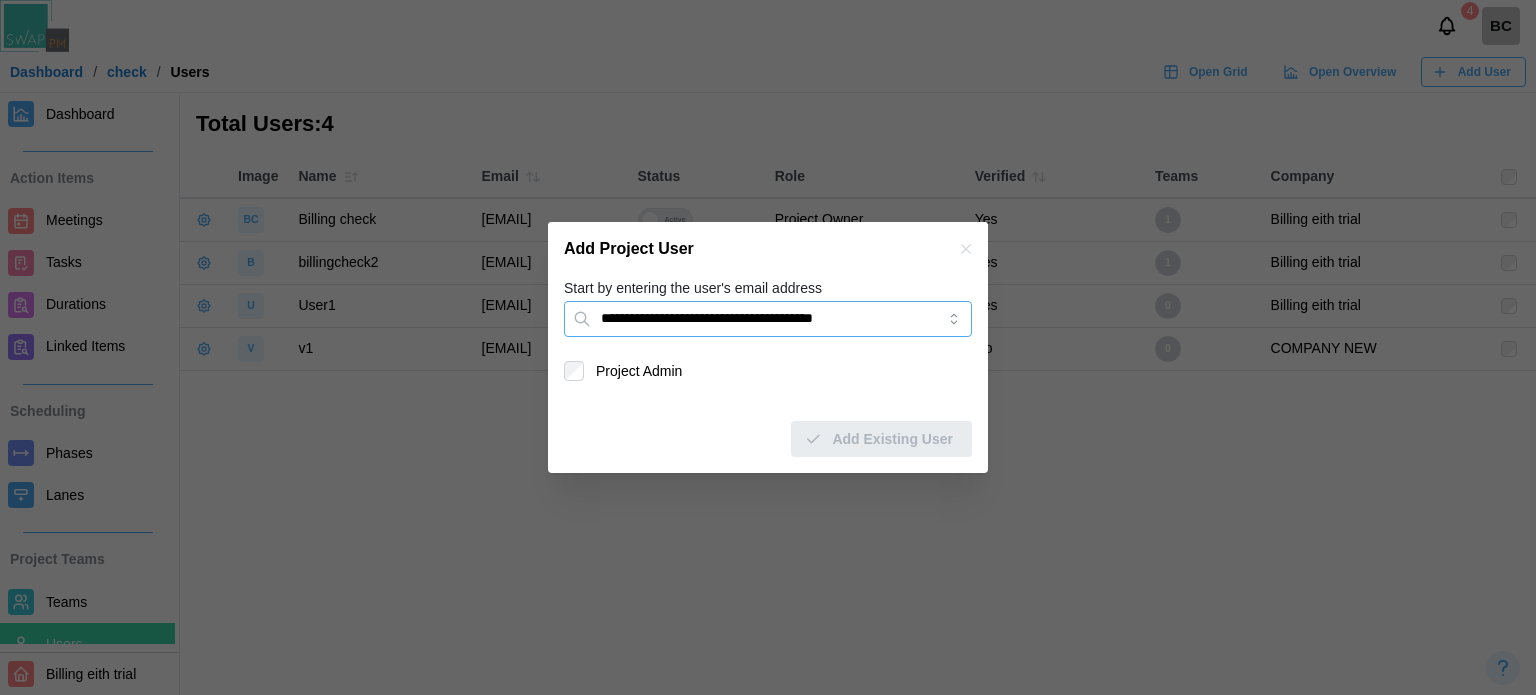 click on "**********" at bounding box center (768, 319) 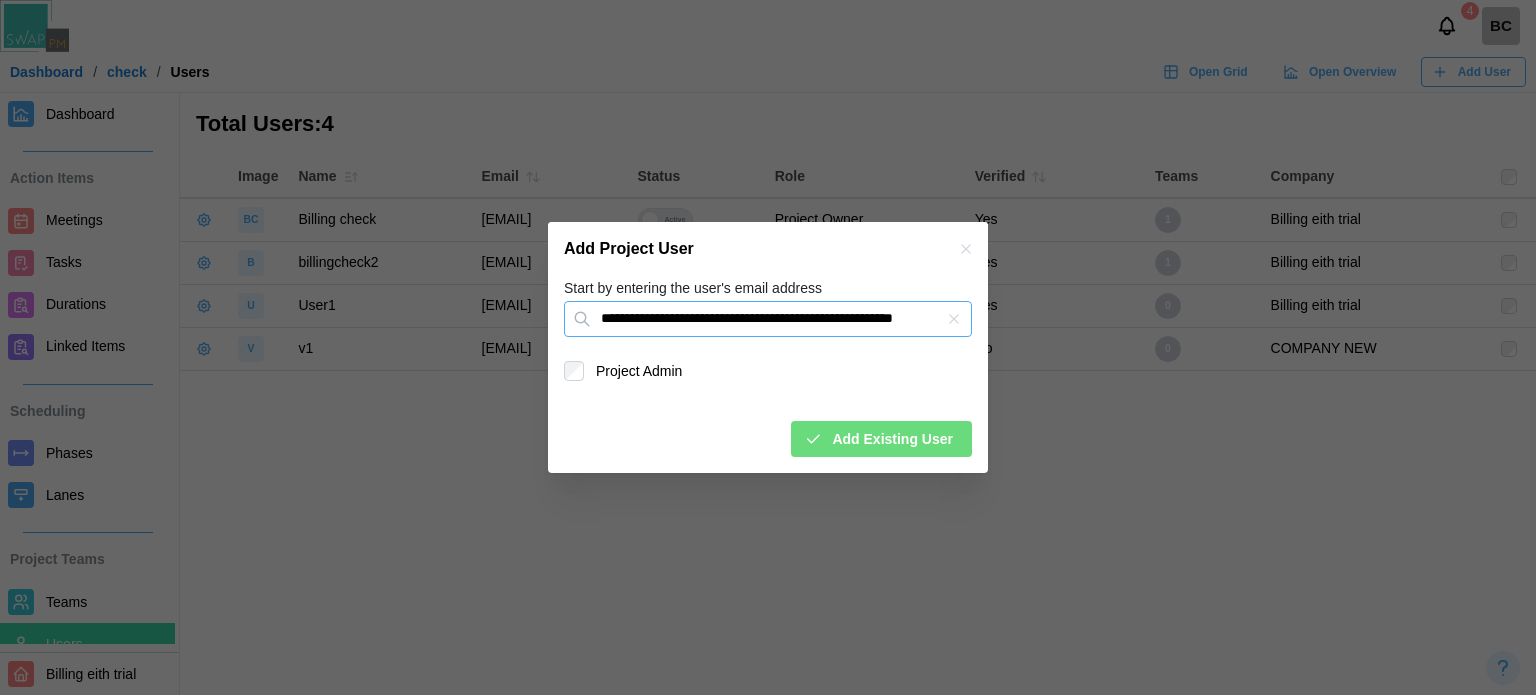 type on "**********" 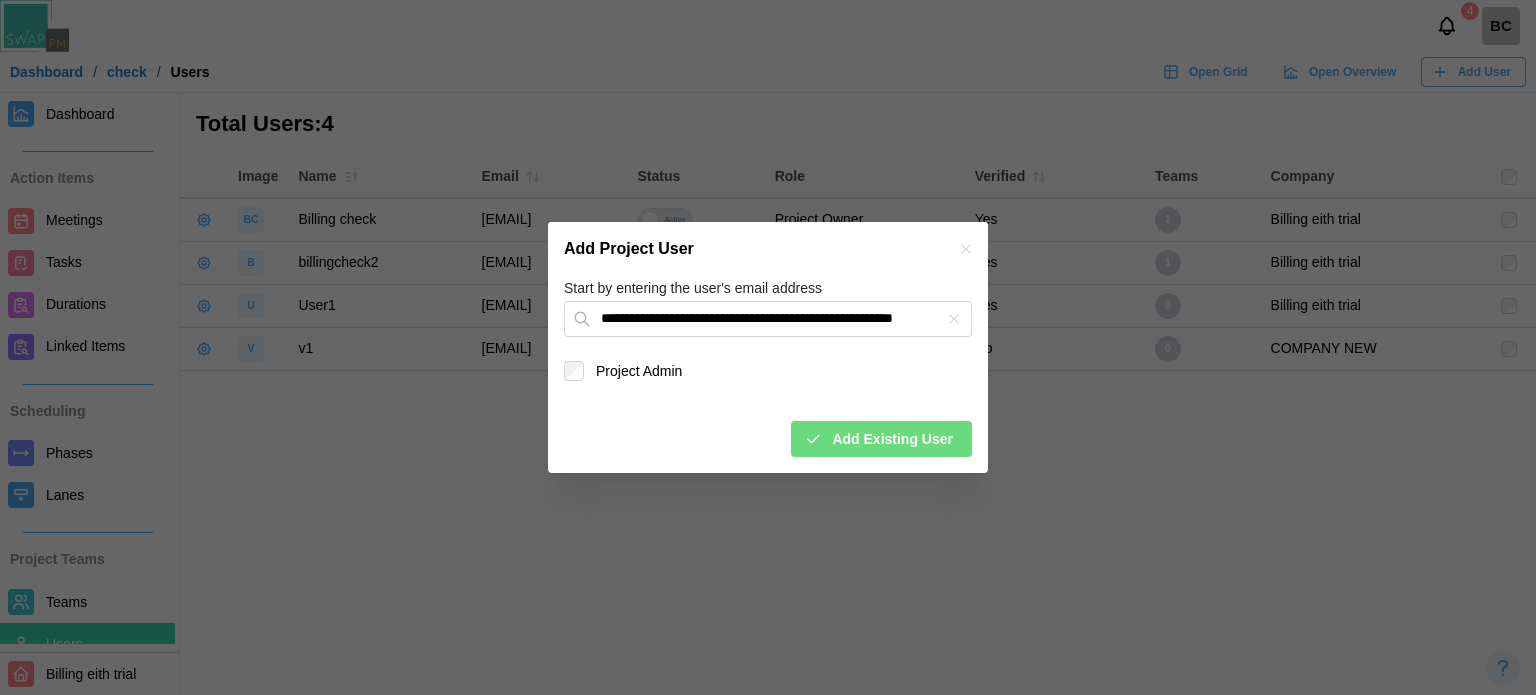 click on "Add Existing User" at bounding box center (892, 439) 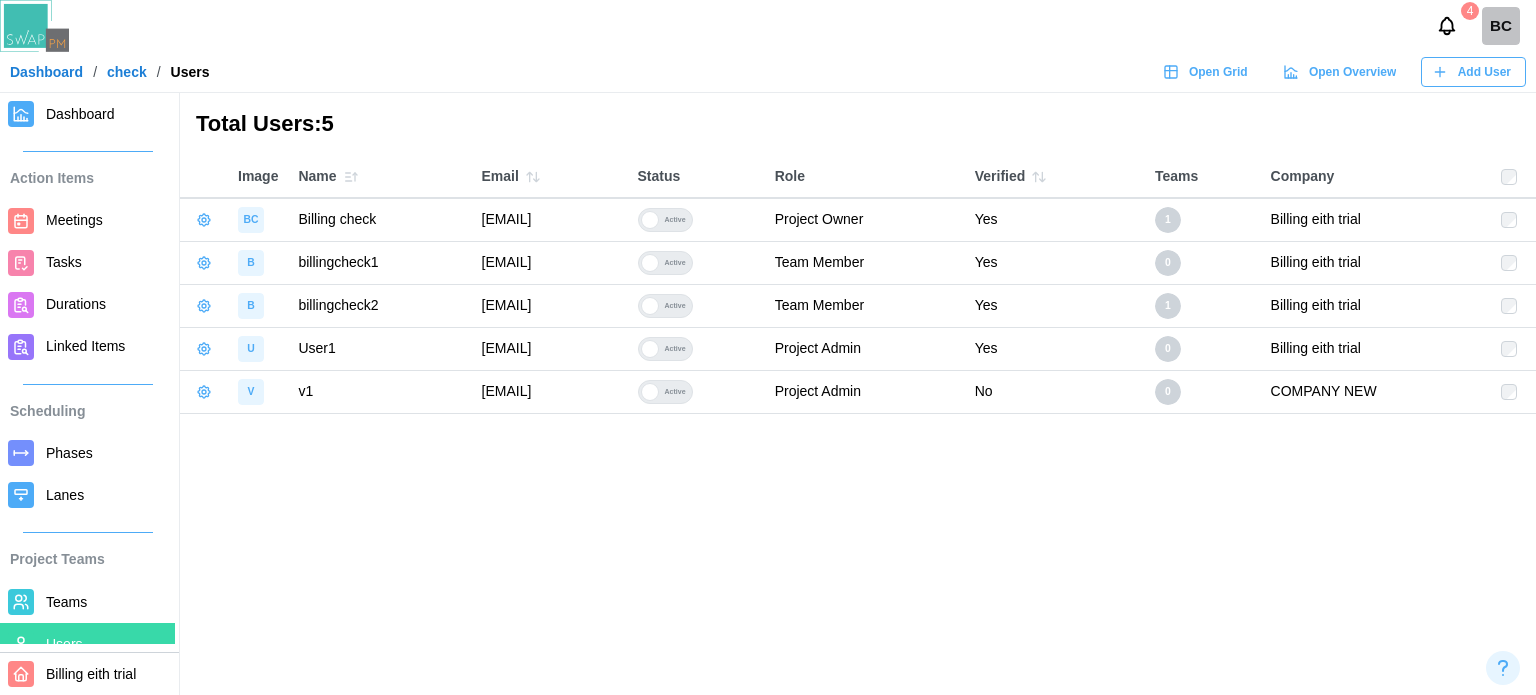 click on "Add User" at bounding box center (1484, 72) 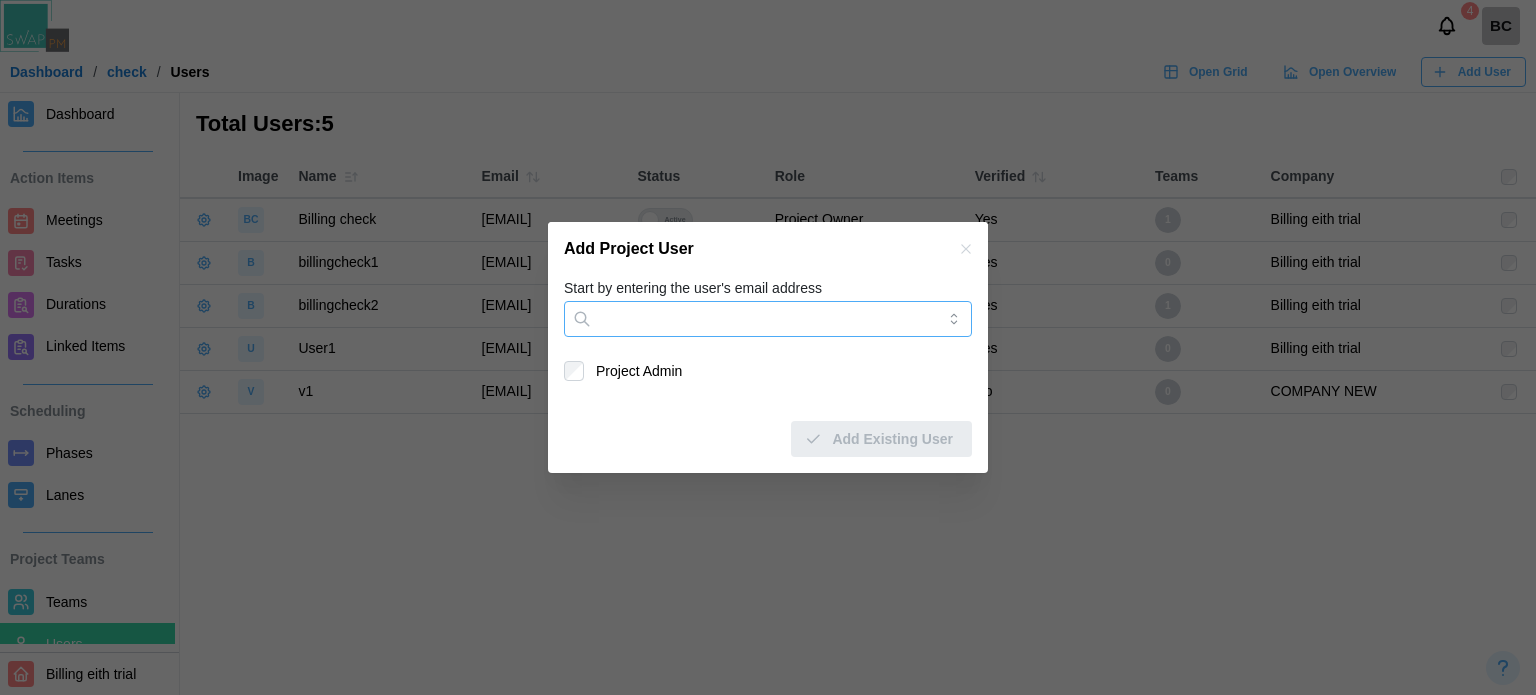 click on "Start by entering the user's email address" at bounding box center (768, 319) 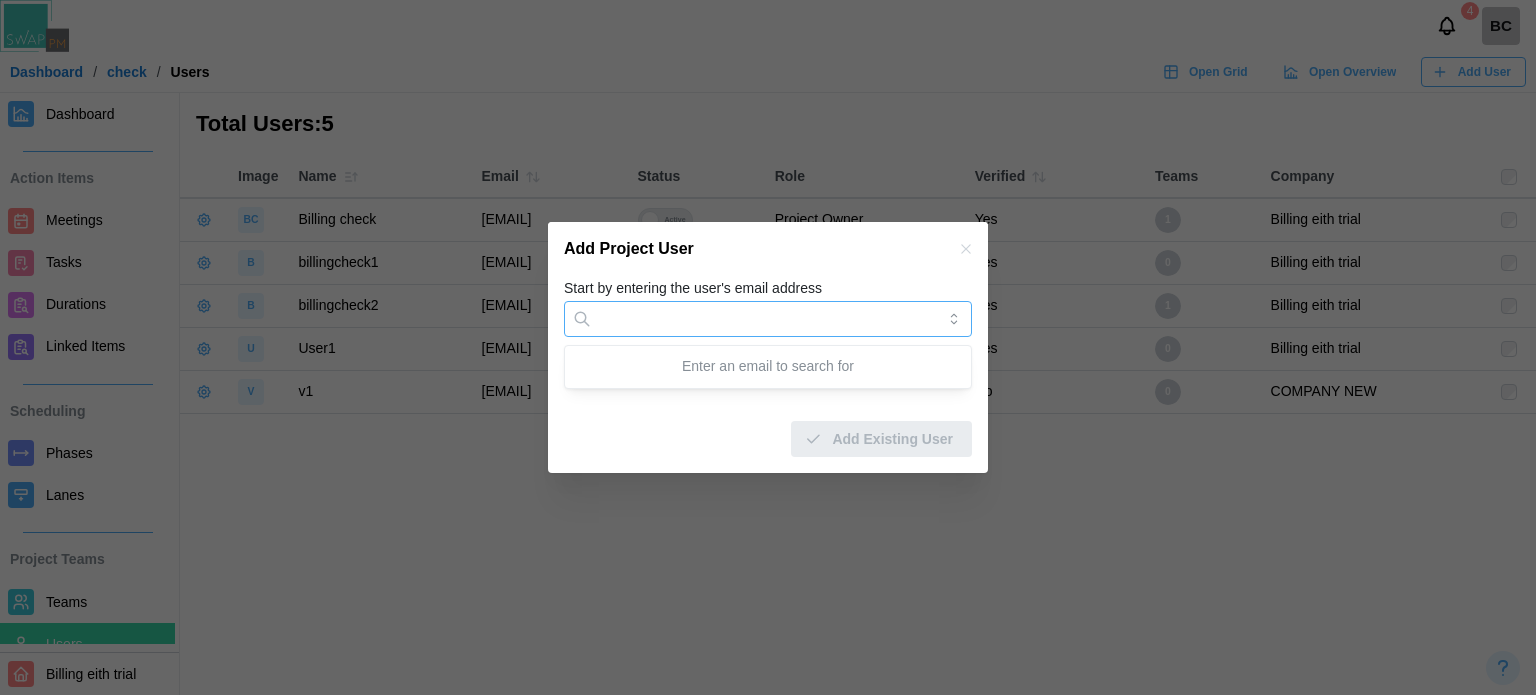 paste on "**********" 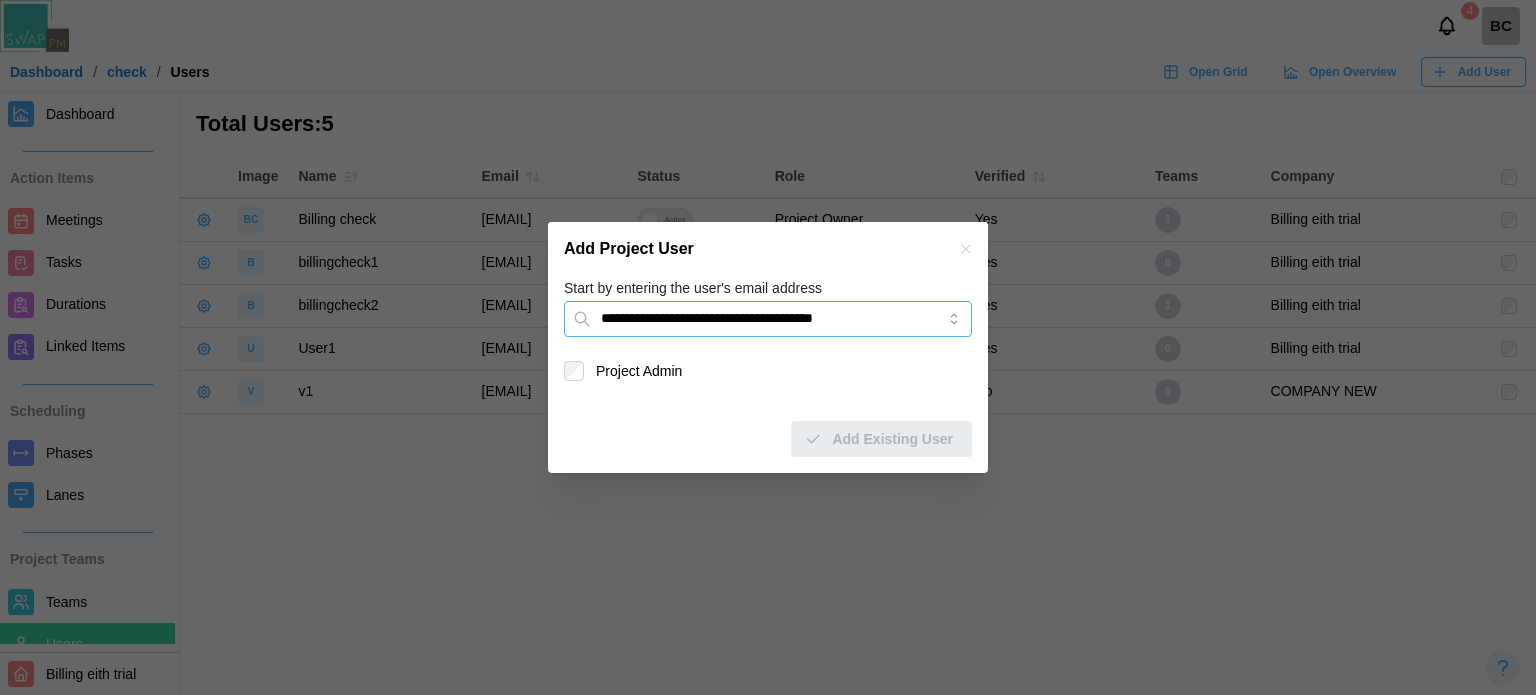click on "**********" at bounding box center (768, 319) 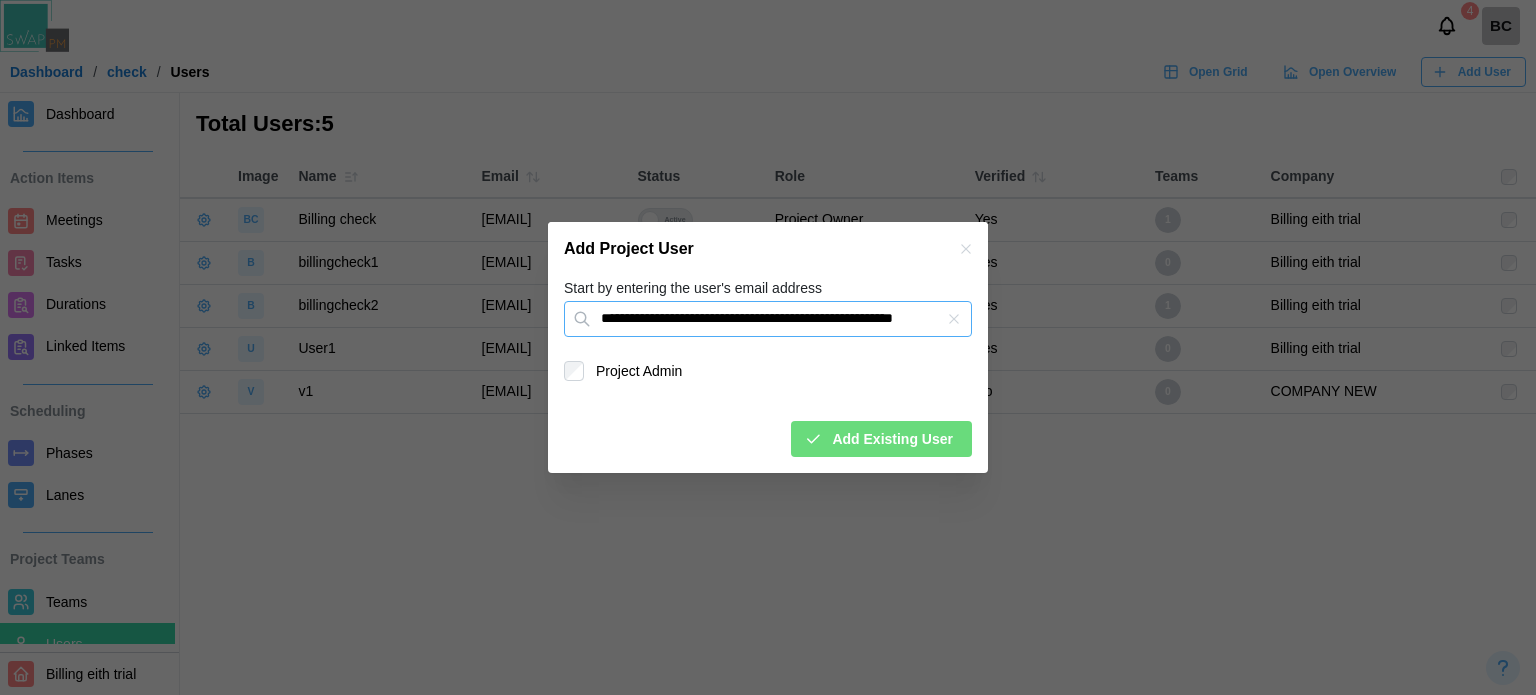 type on "**********" 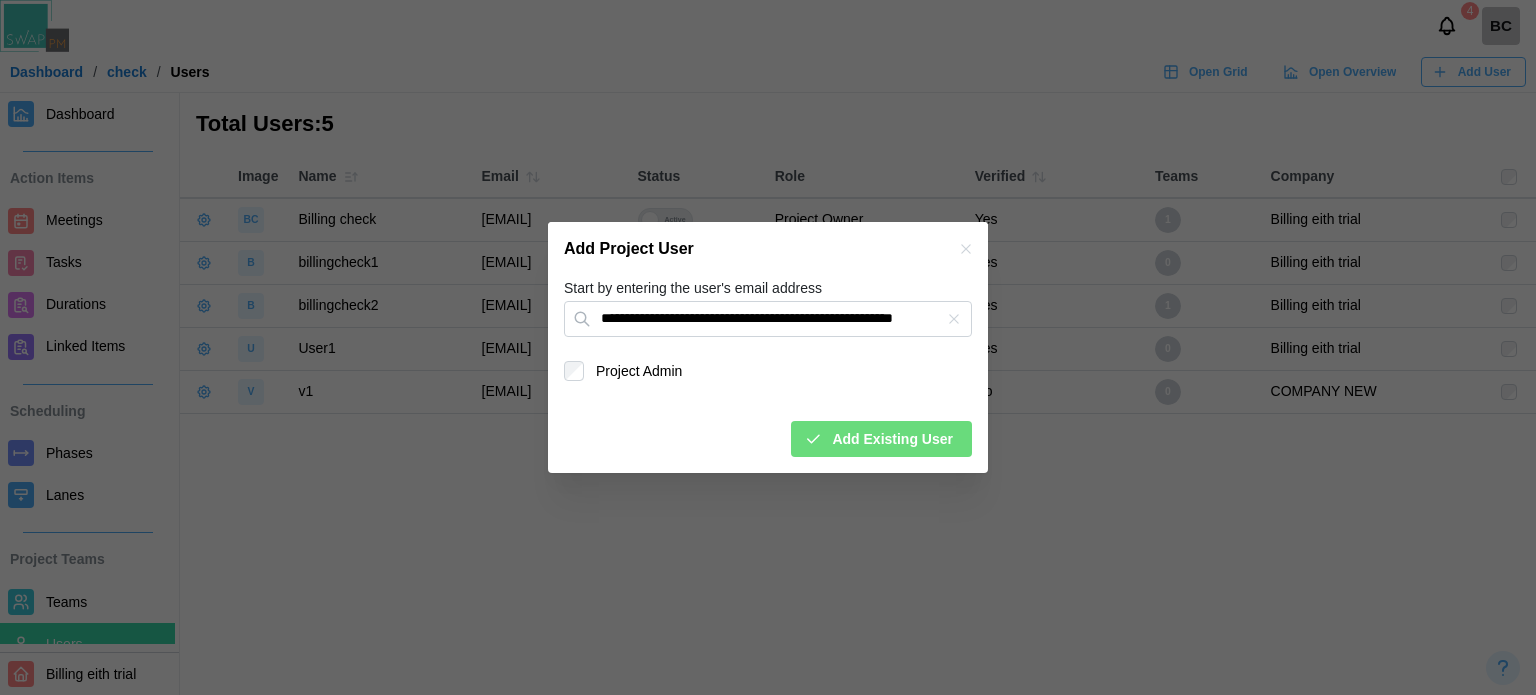 click on "**********" at bounding box center (768, 374) 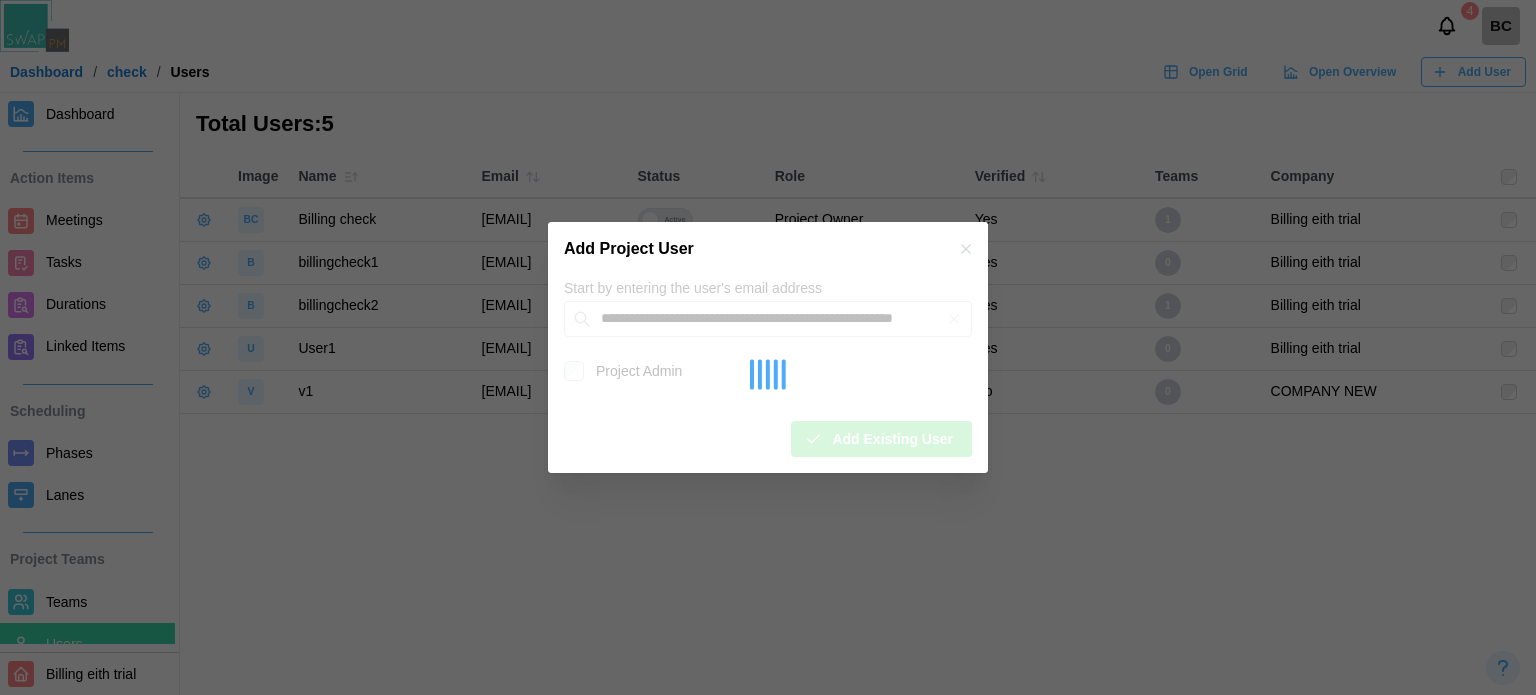 type 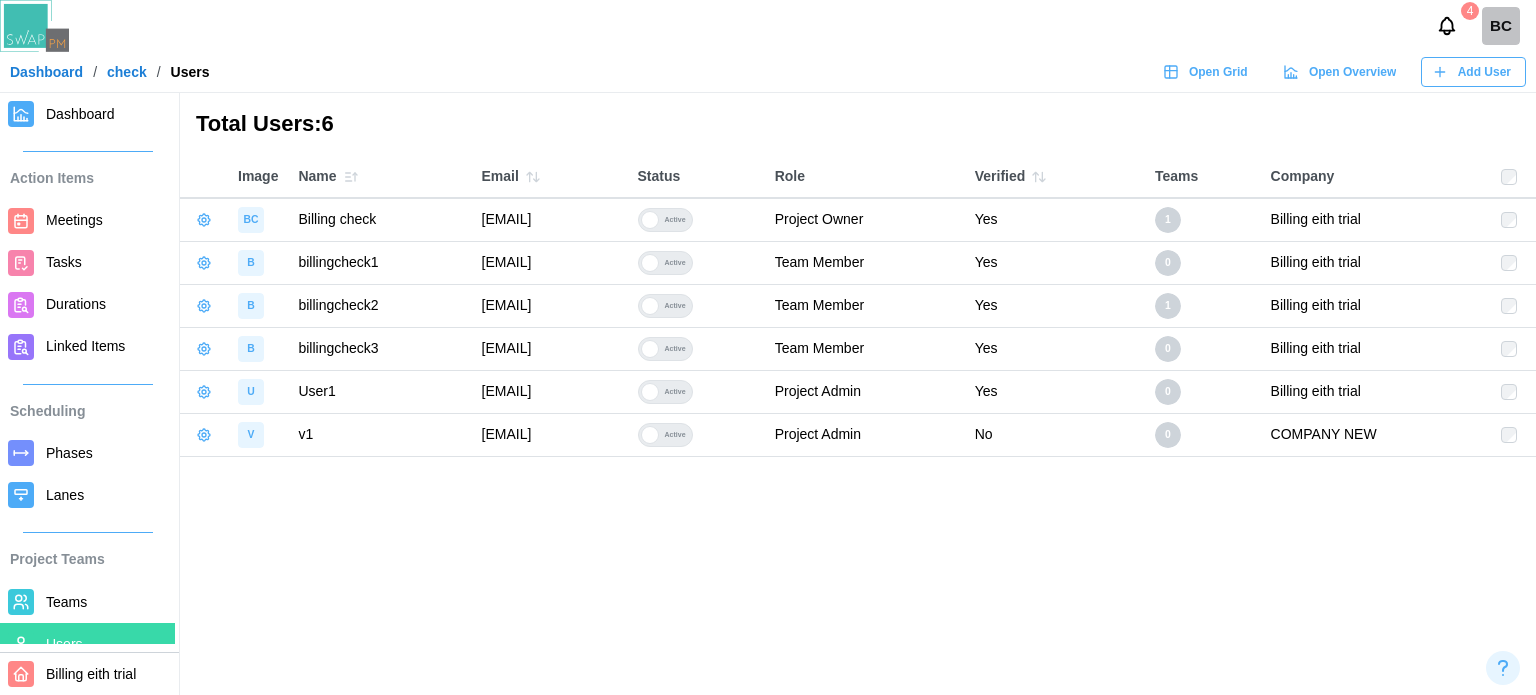 click on "Dashboard" at bounding box center (80, 114) 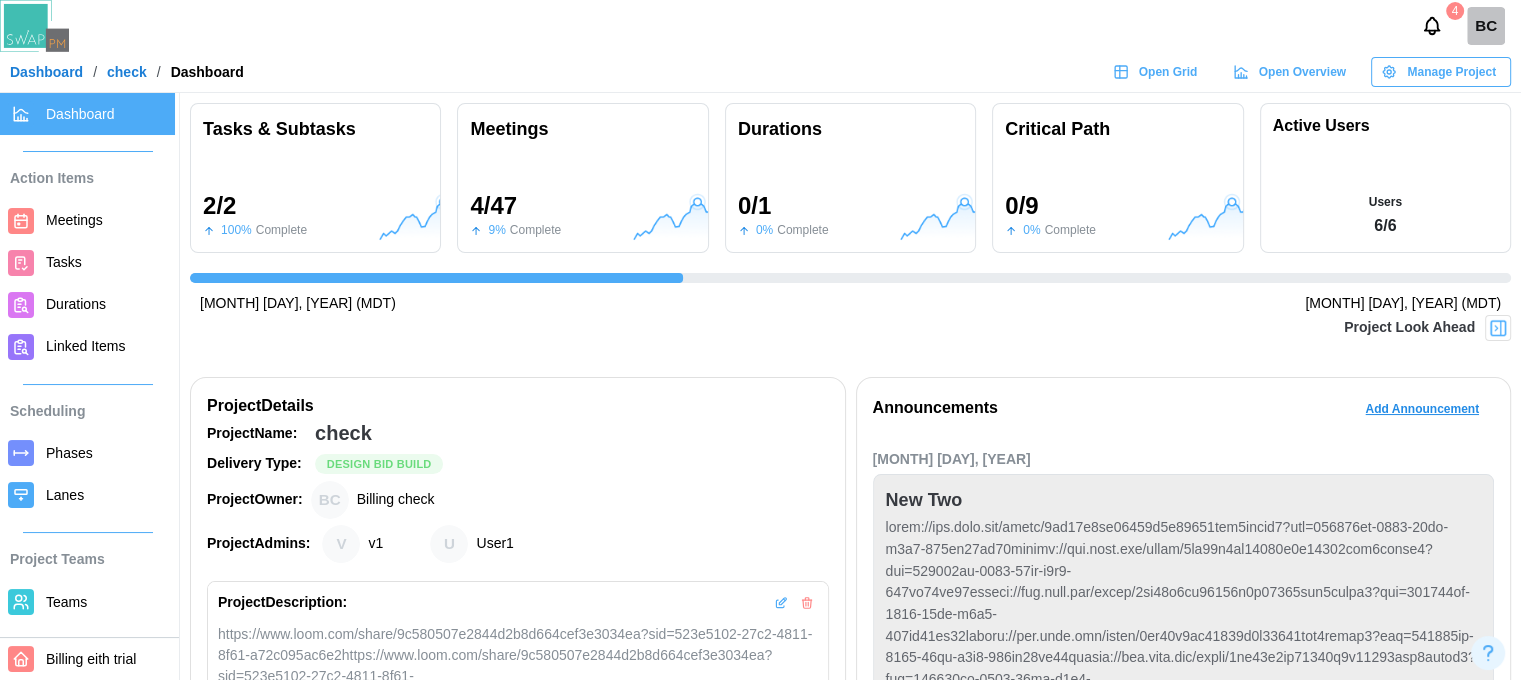 scroll, scrollTop: 0, scrollLeft: 324, axis: horizontal 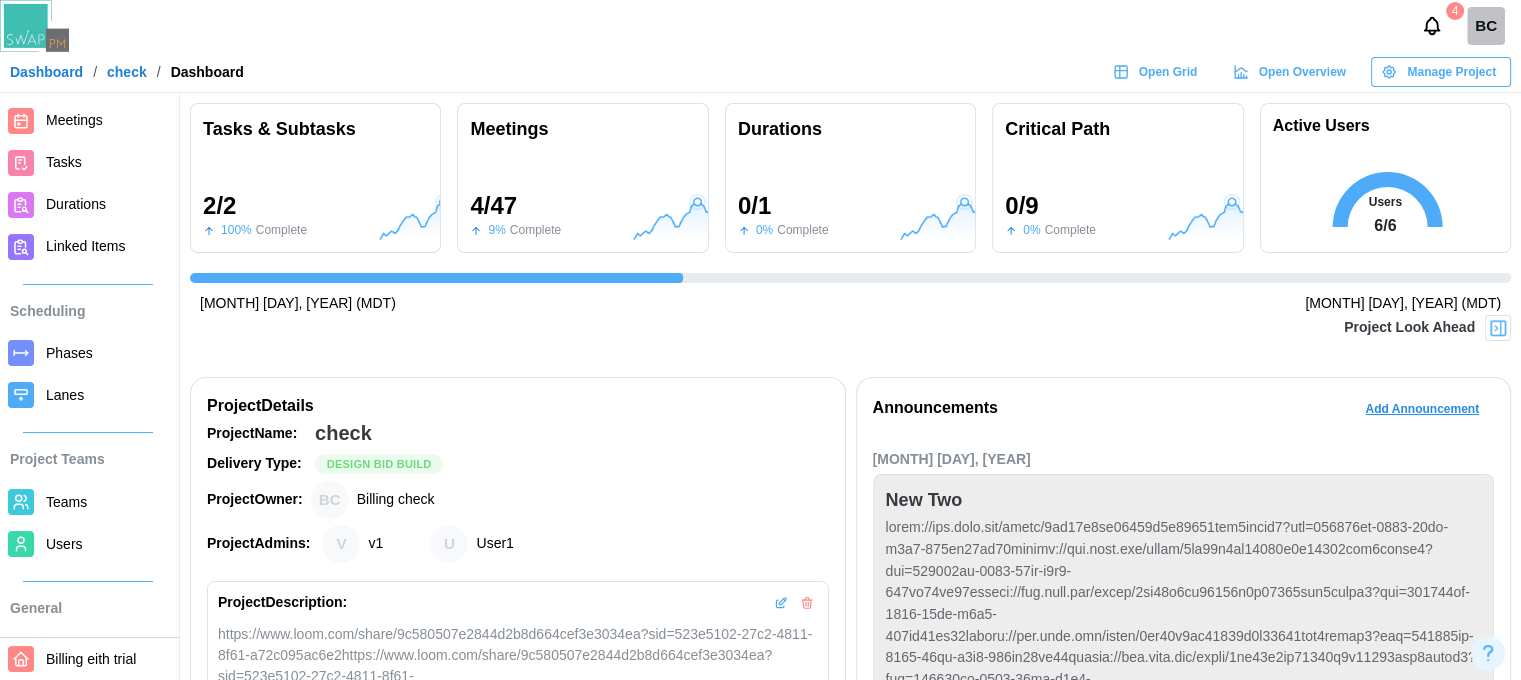 click on "Users" at bounding box center [87, 544] 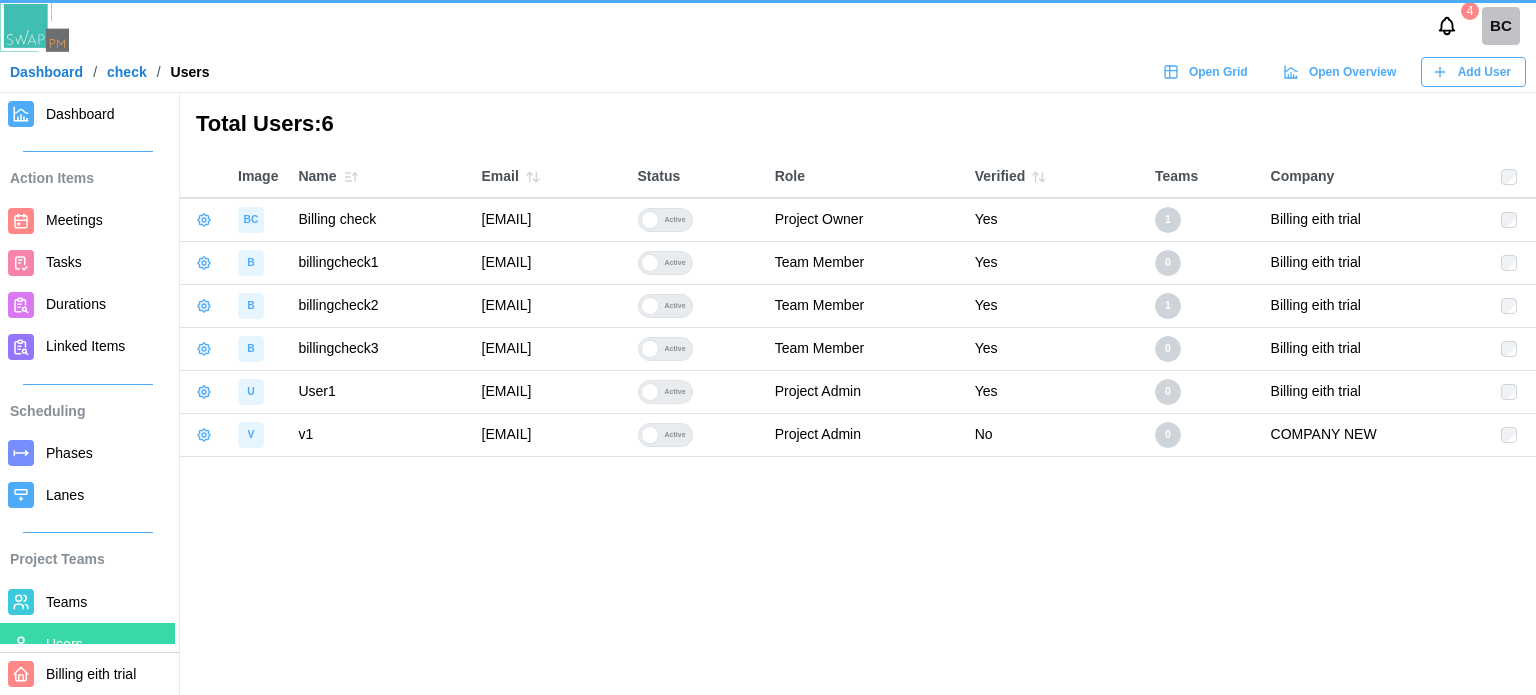 click on "Active" at bounding box center (675, 220) 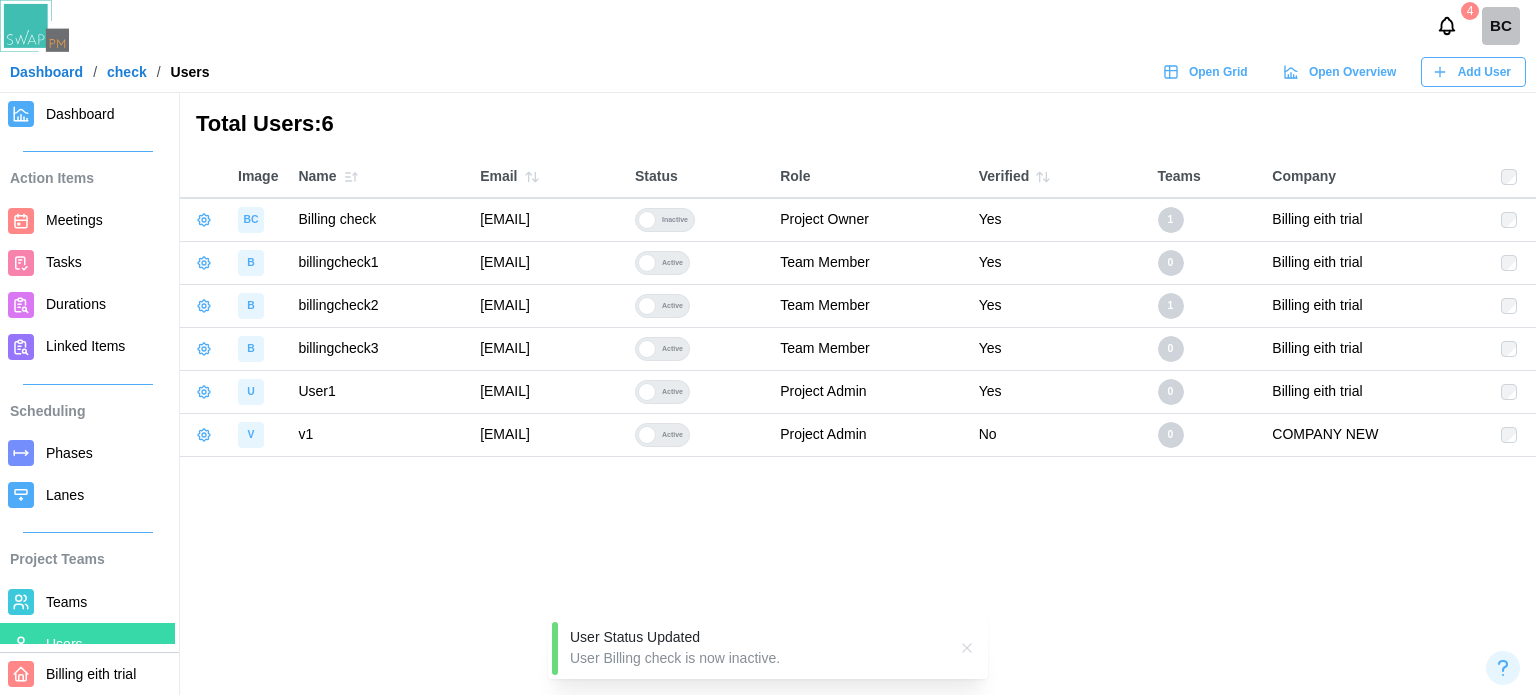 click on "Dashboard" at bounding box center (87, 114) 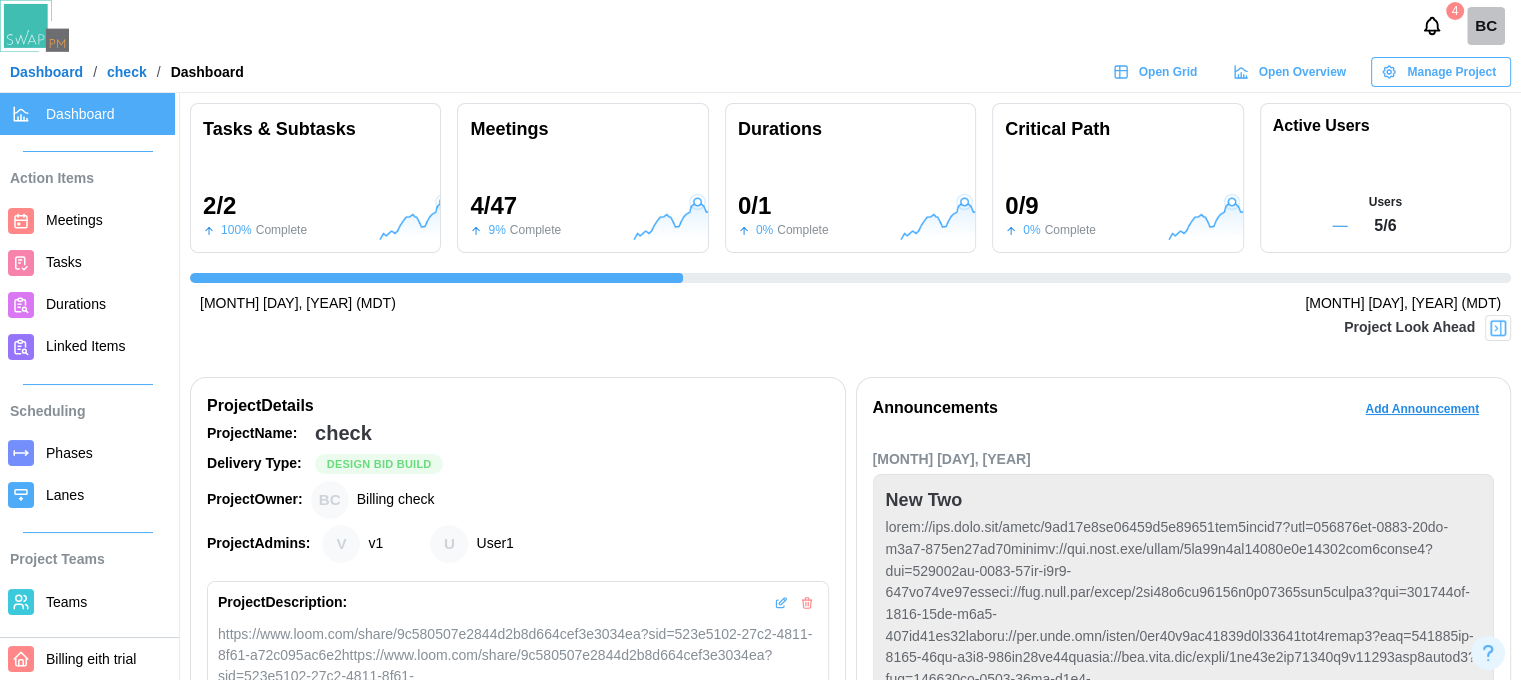 scroll, scrollTop: 0, scrollLeft: 324, axis: horizontal 